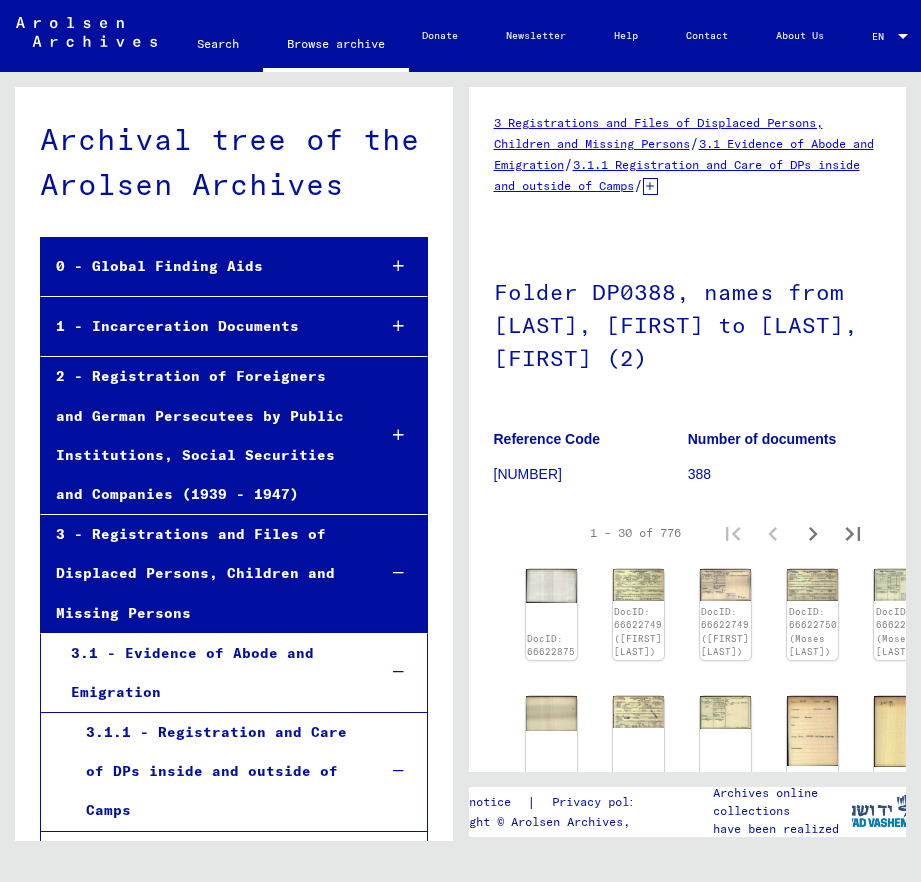 scroll, scrollTop: 0, scrollLeft: 0, axis: both 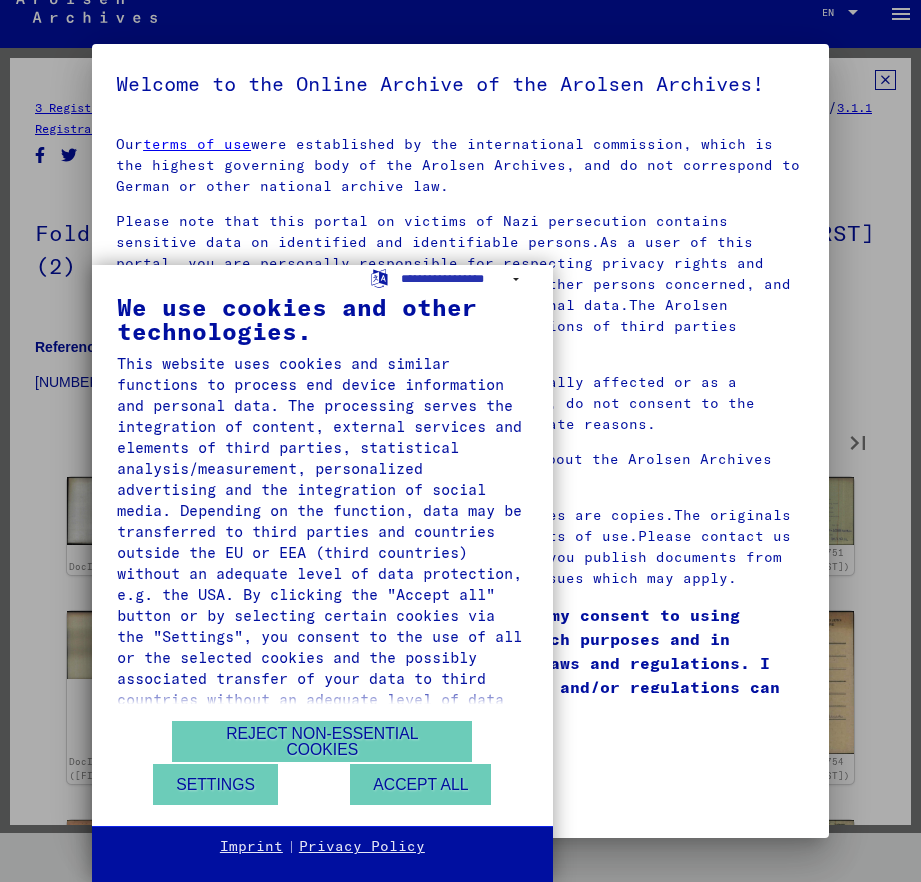 type on "*" 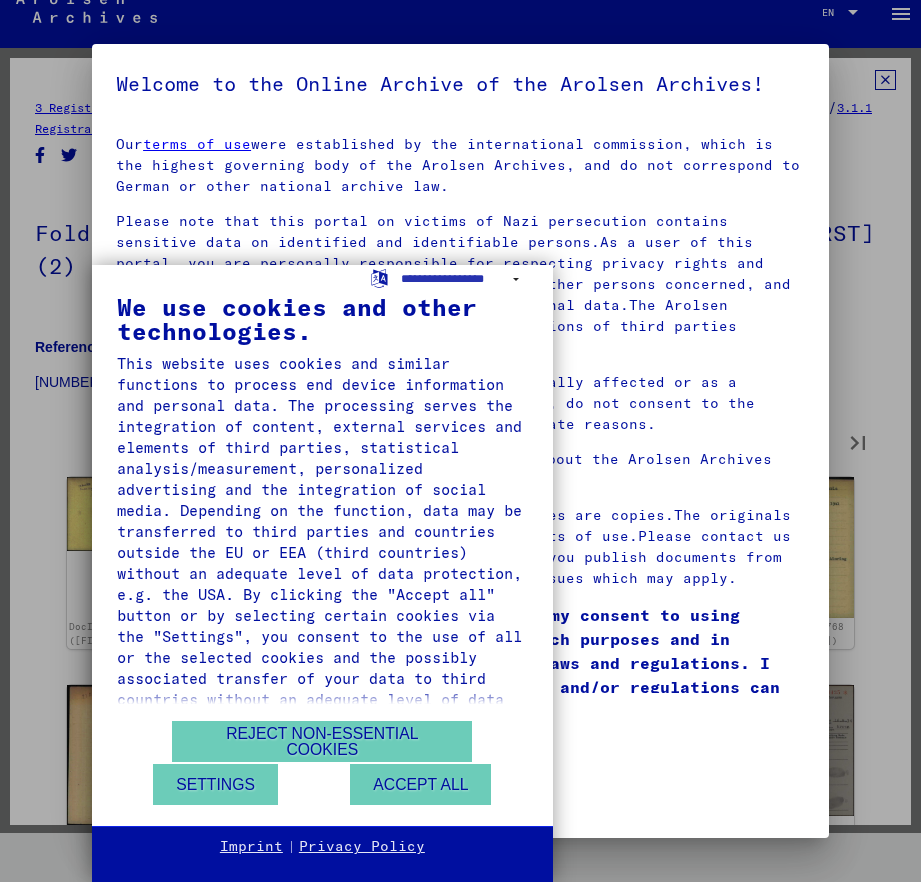 type on "*" 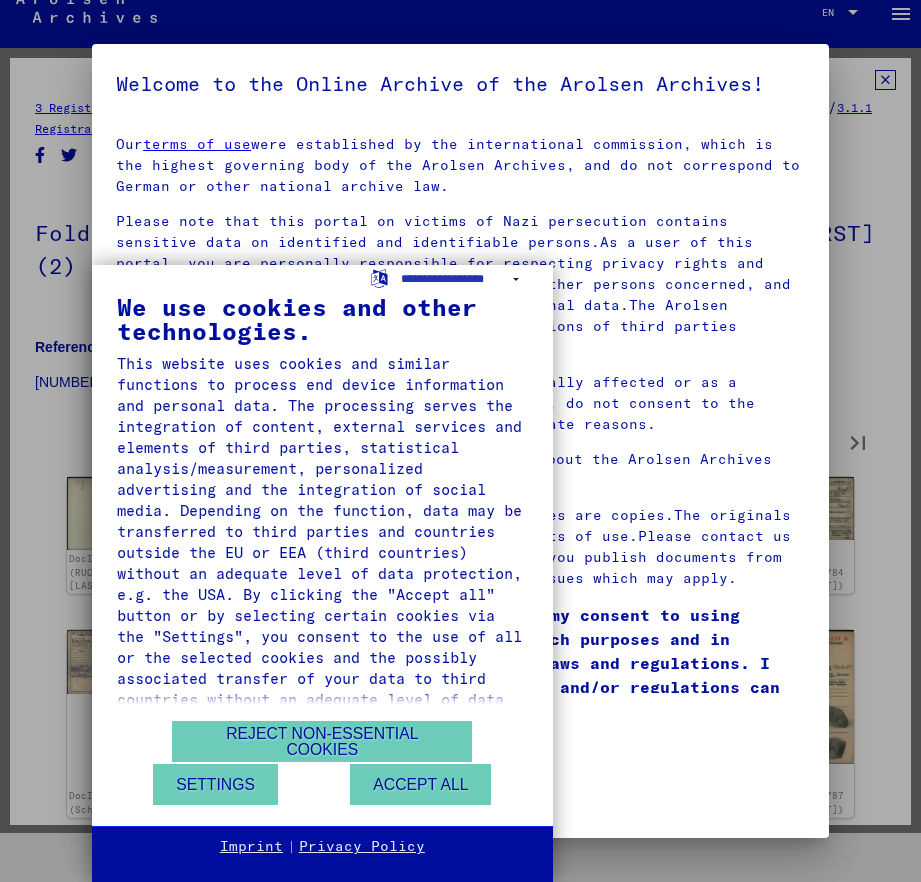 type on "*" 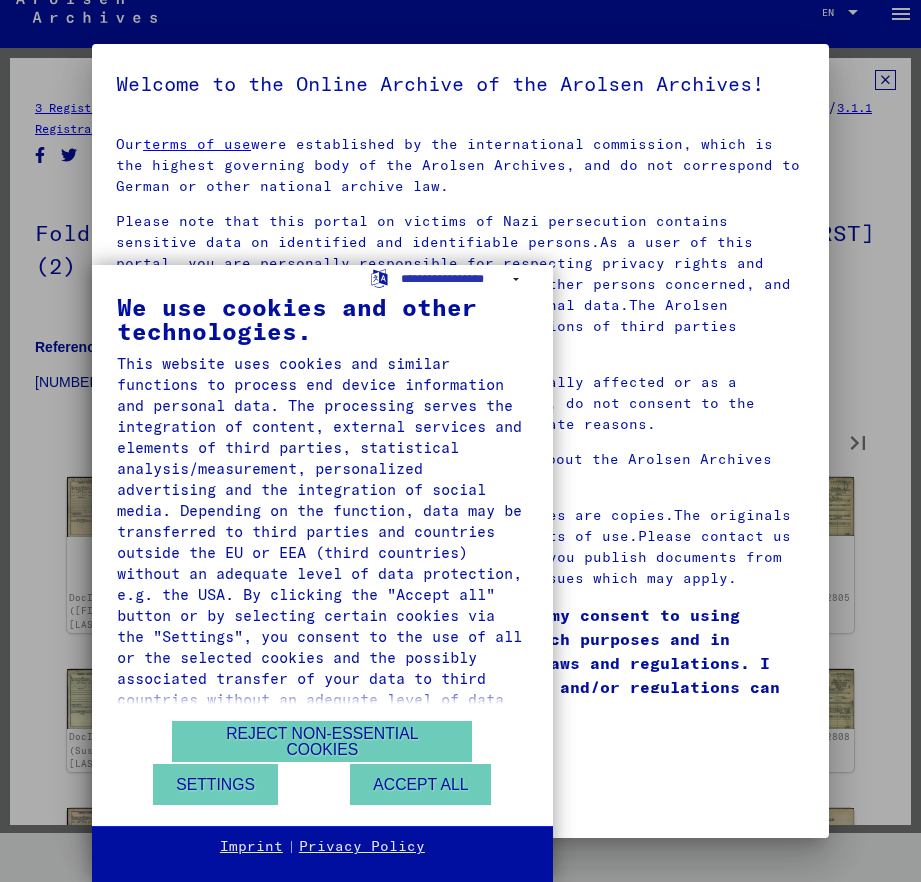 type on "*" 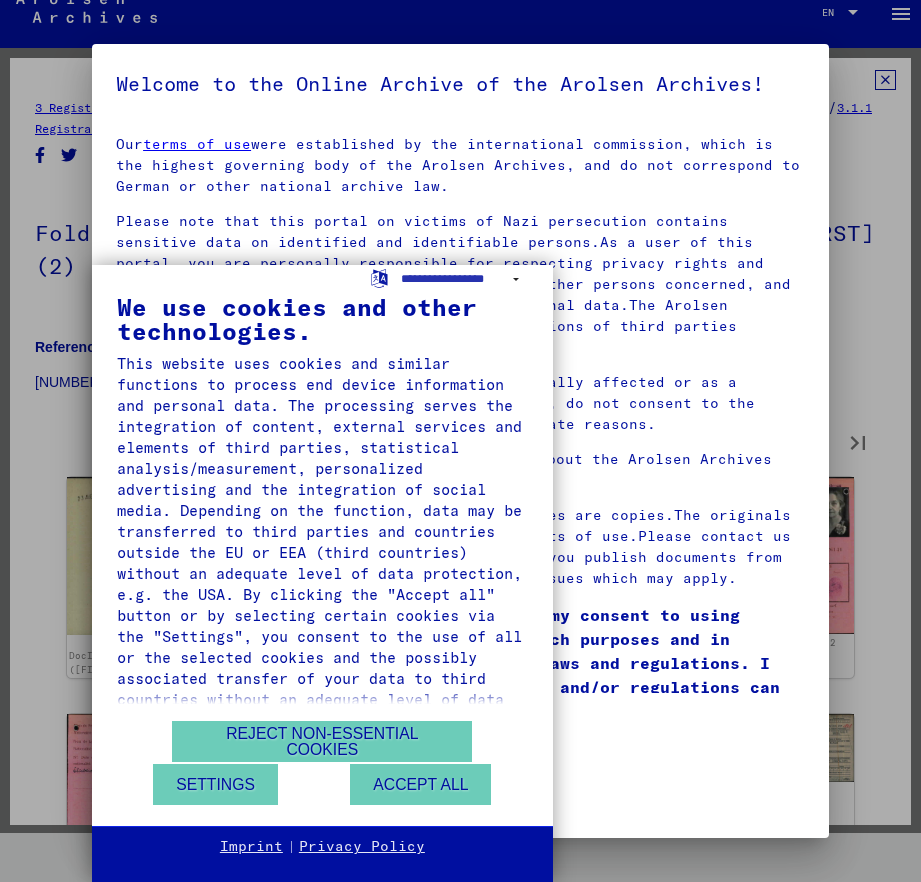 type on "*" 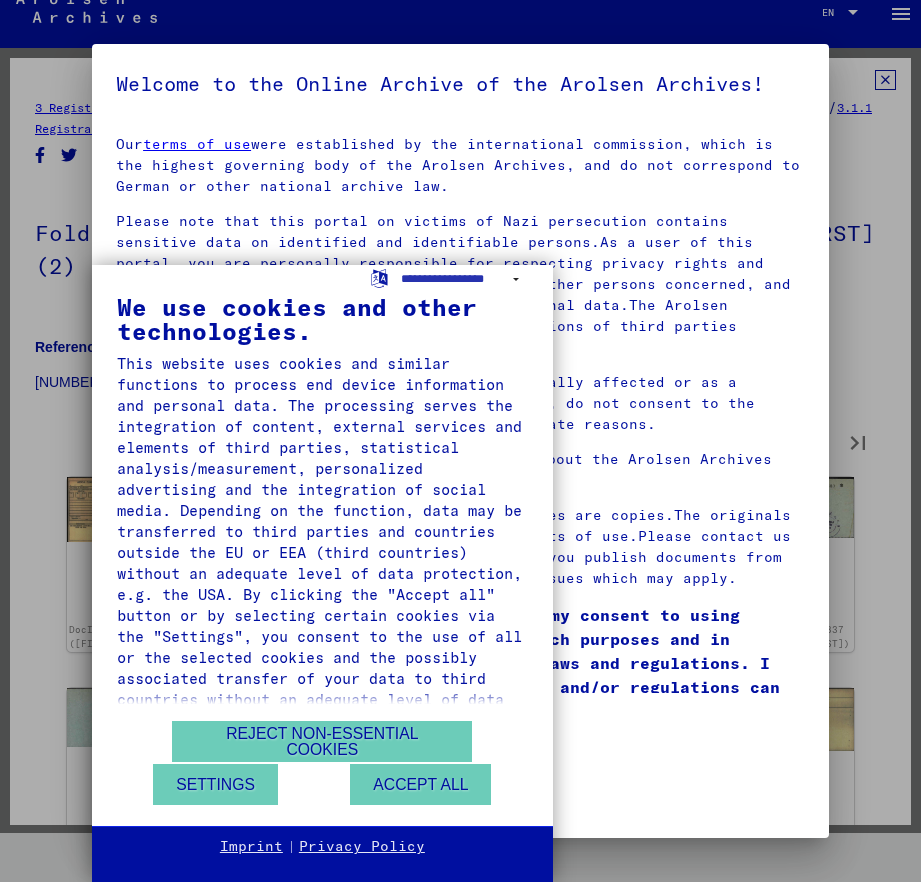 type on "*" 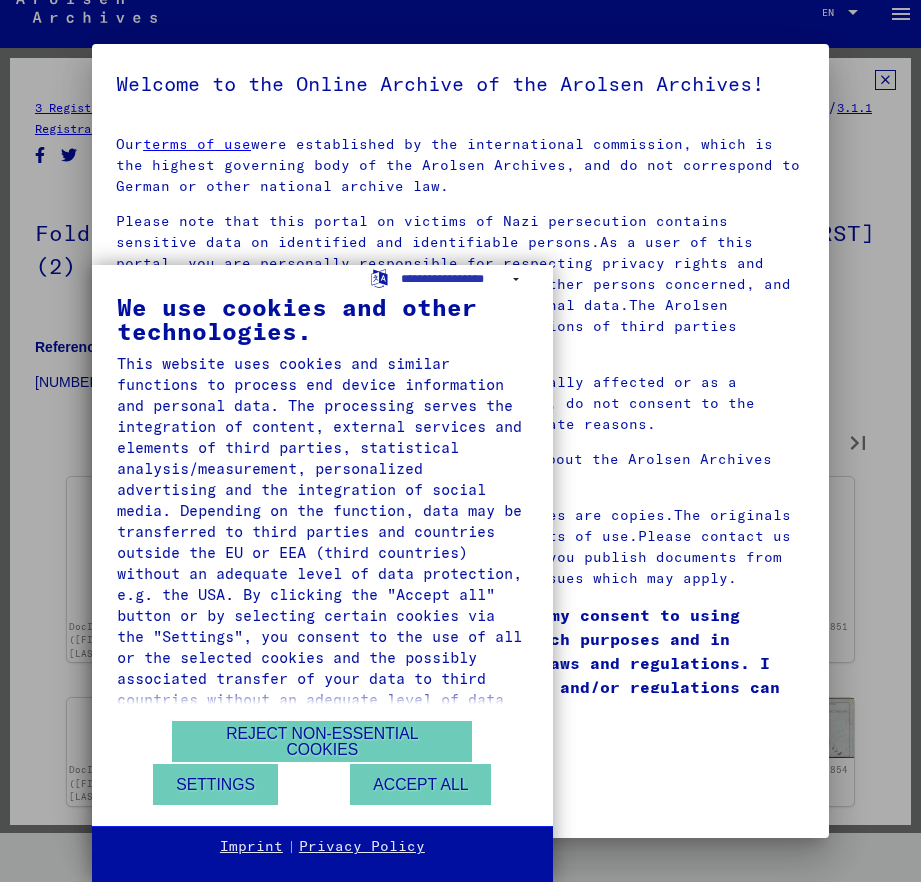 type on "*" 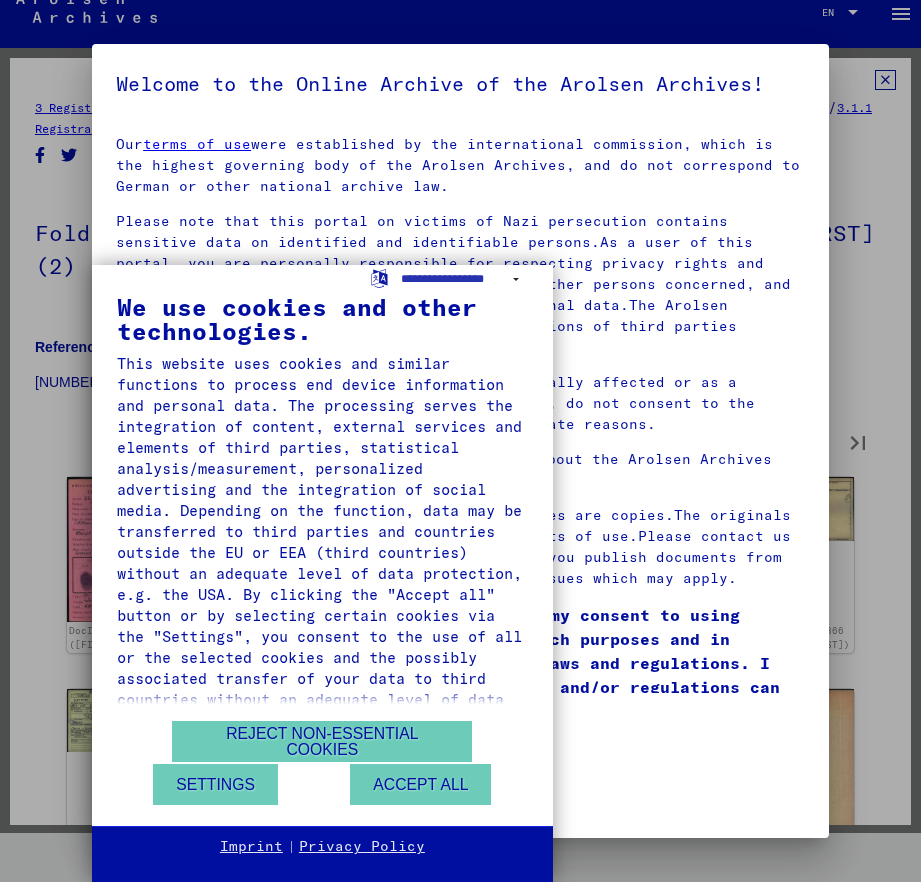 type on "*" 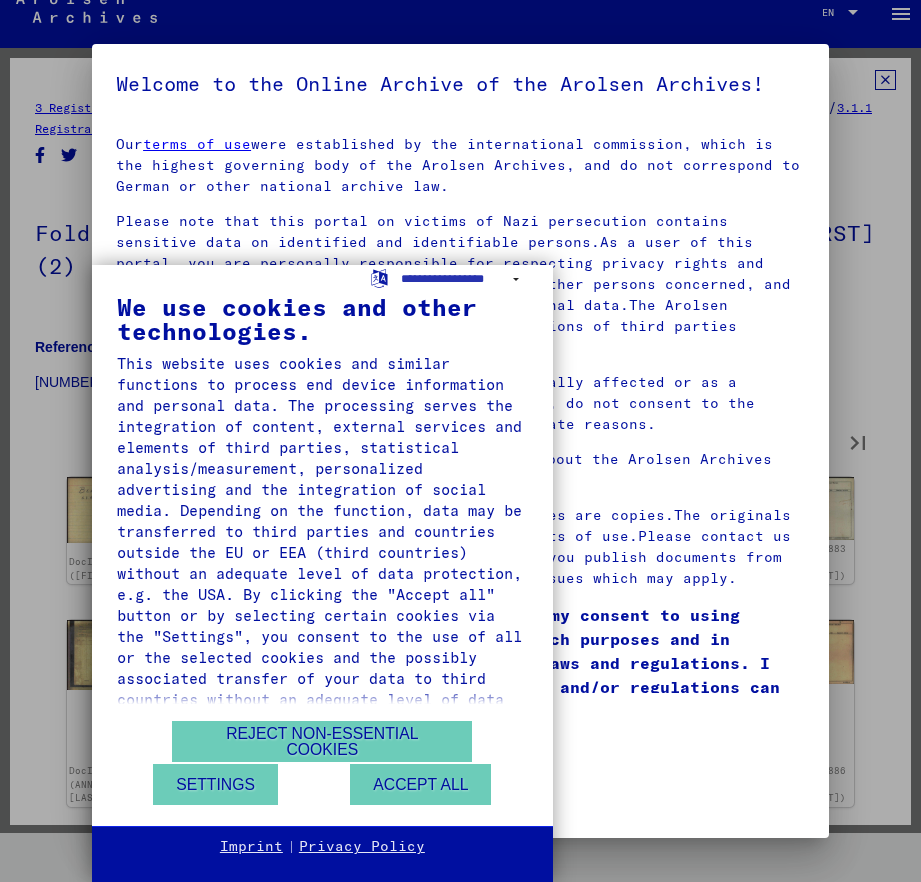 type on "**" 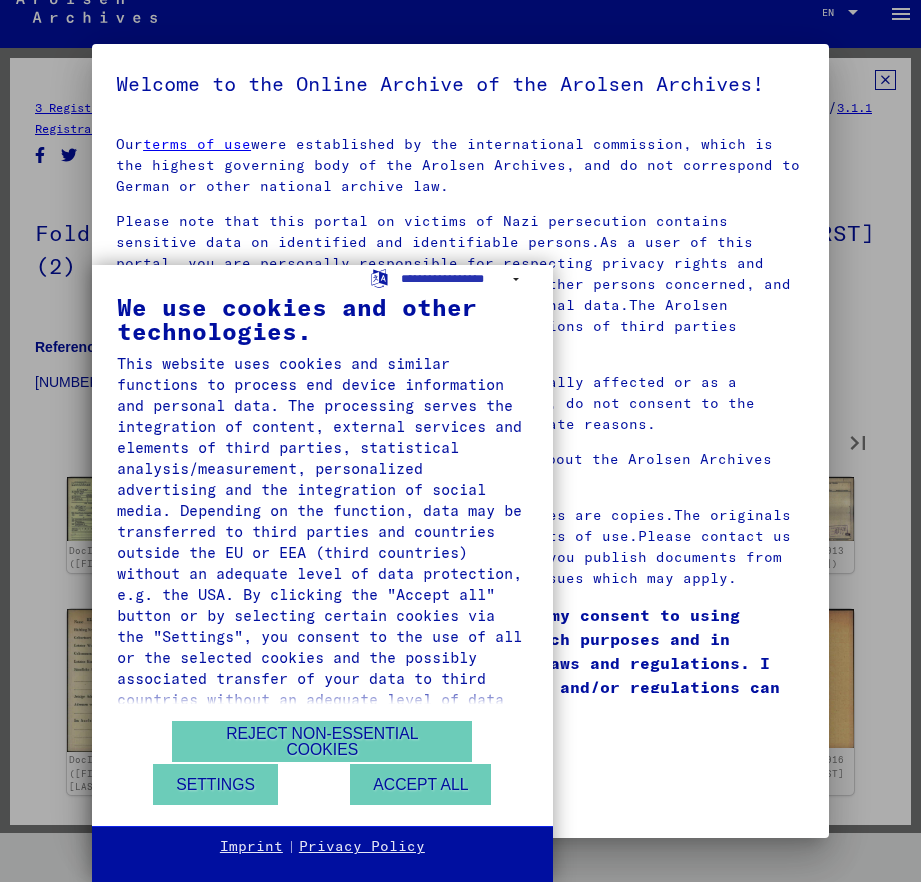 type on "**" 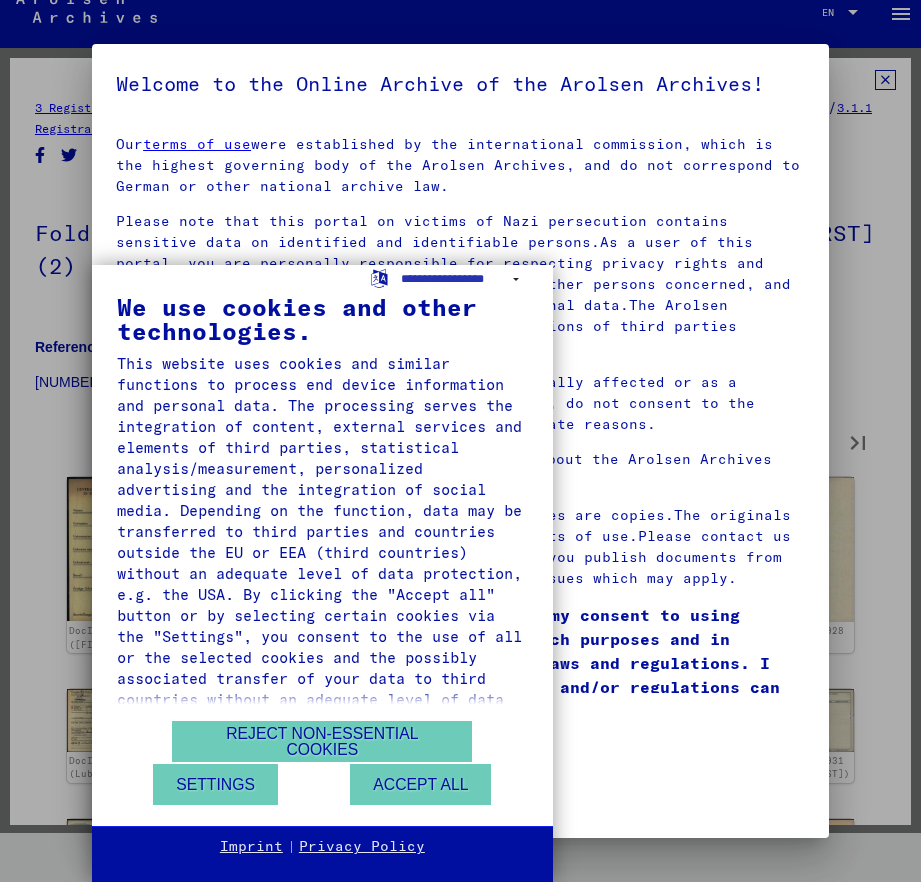 type on "**" 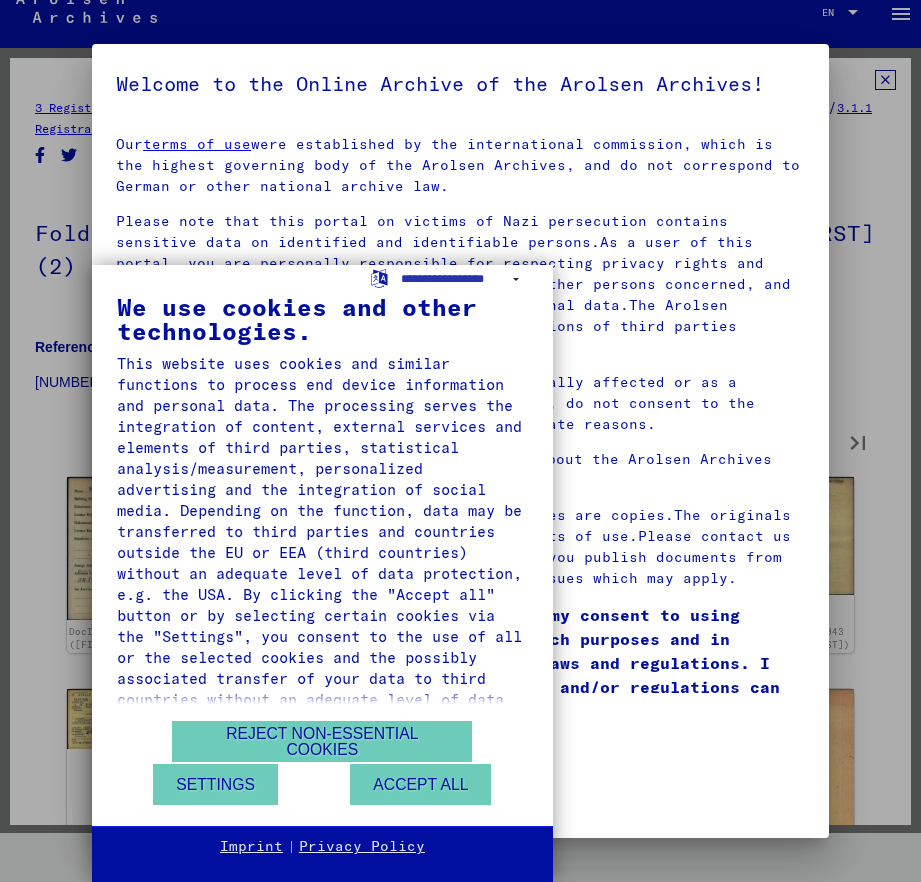 type on "**" 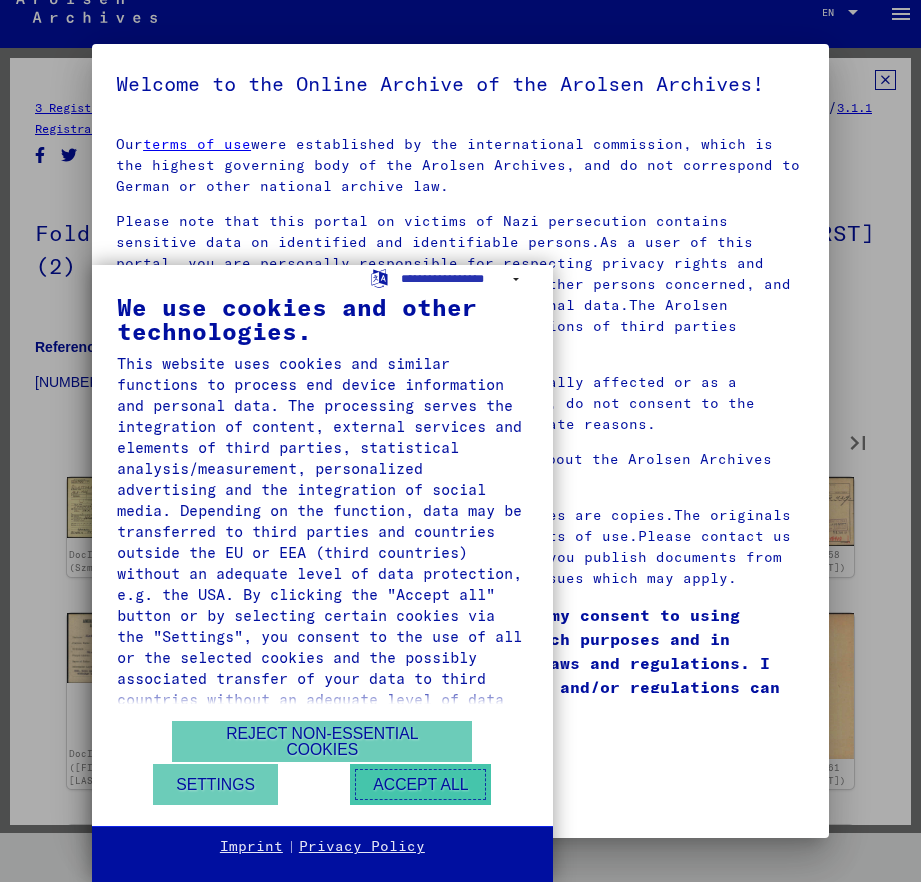 click on "Accept all" at bounding box center (420, 784) 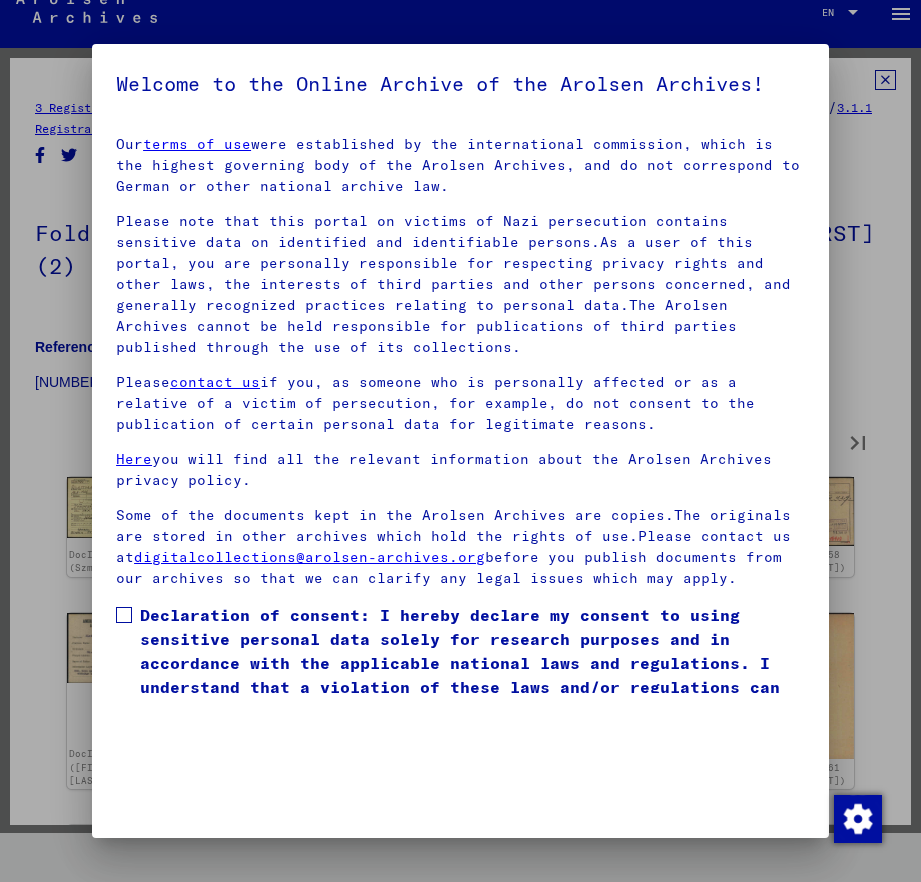 click on "Declaration of consent: I hereby declare my consent to using sensitive personal data solely for research purposes and in accordance with the applicable national laws and regulations. I understand that a violation of these laws and/or regulations can result in criminal proceedings." at bounding box center [472, 663] 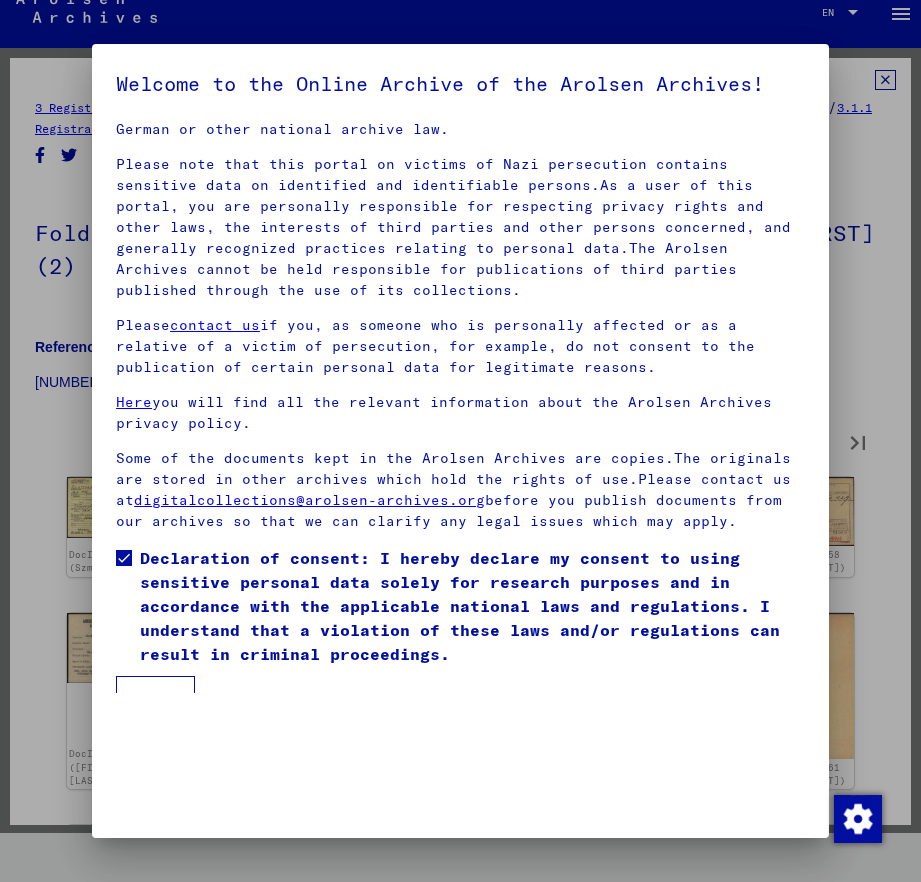 type on "**" 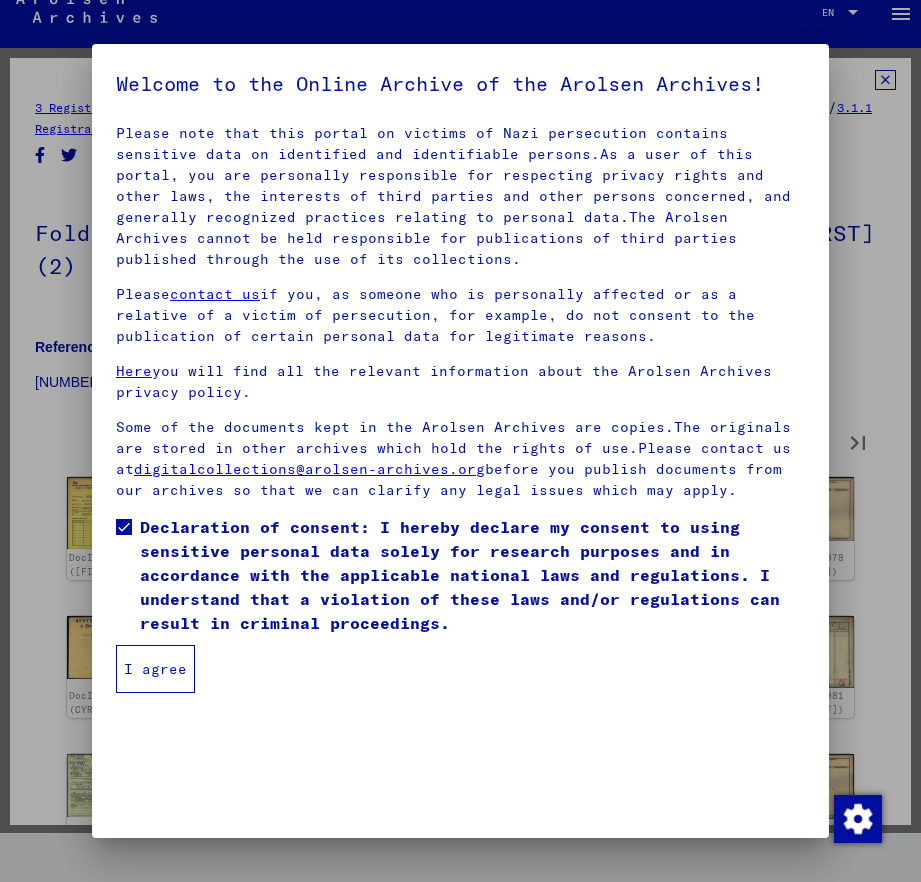 click on "I agree" at bounding box center (155, 669) 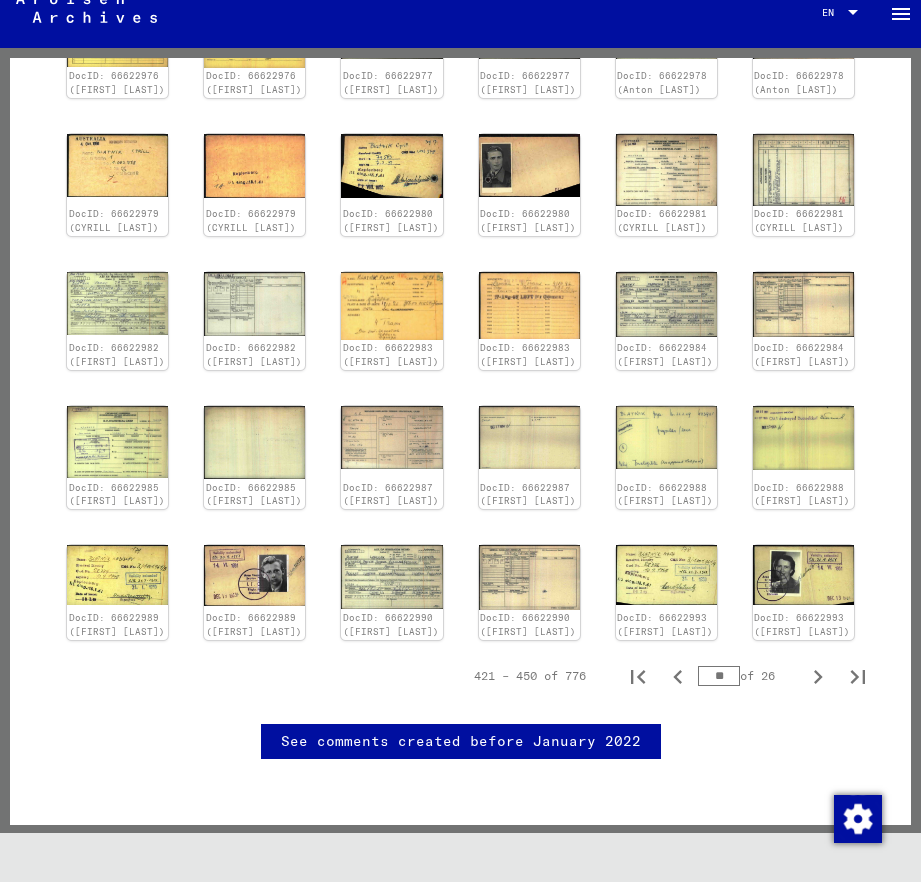 scroll, scrollTop: 3, scrollLeft: 0, axis: vertical 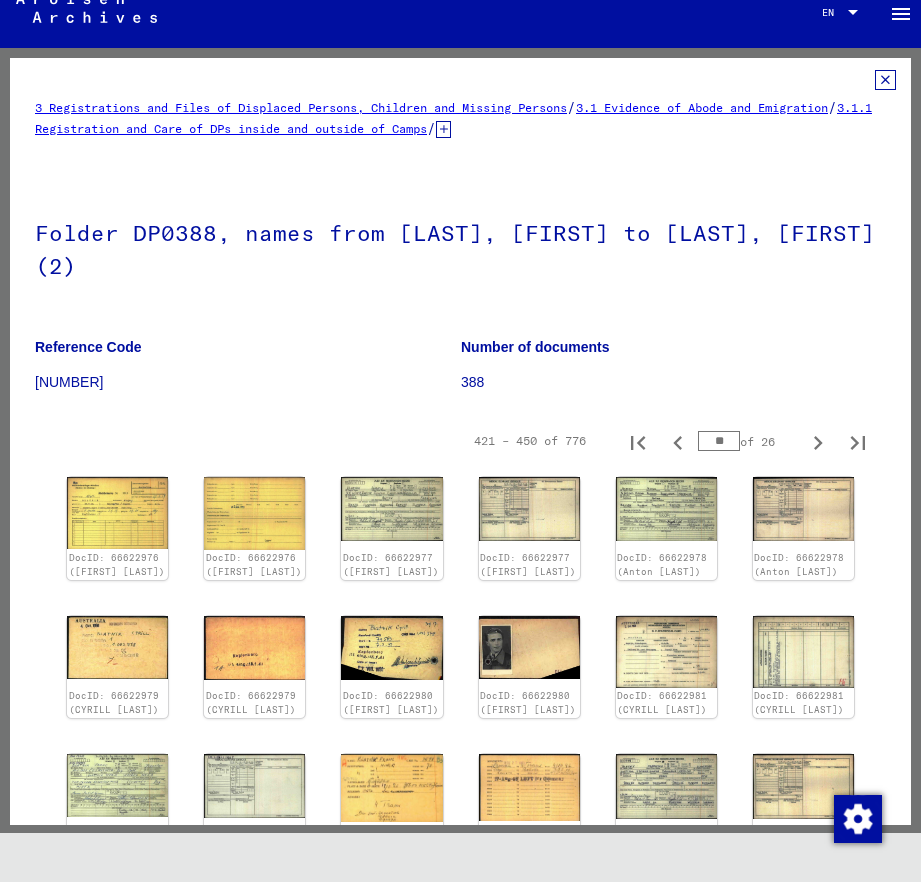type on "**" 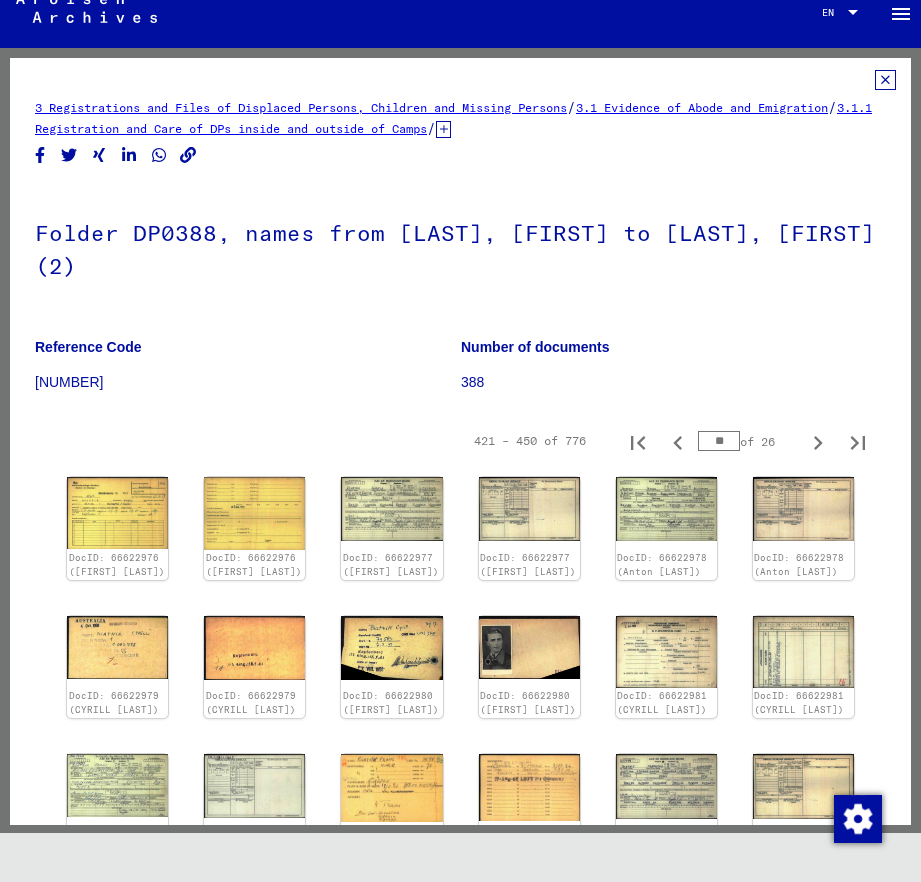 type on "**" 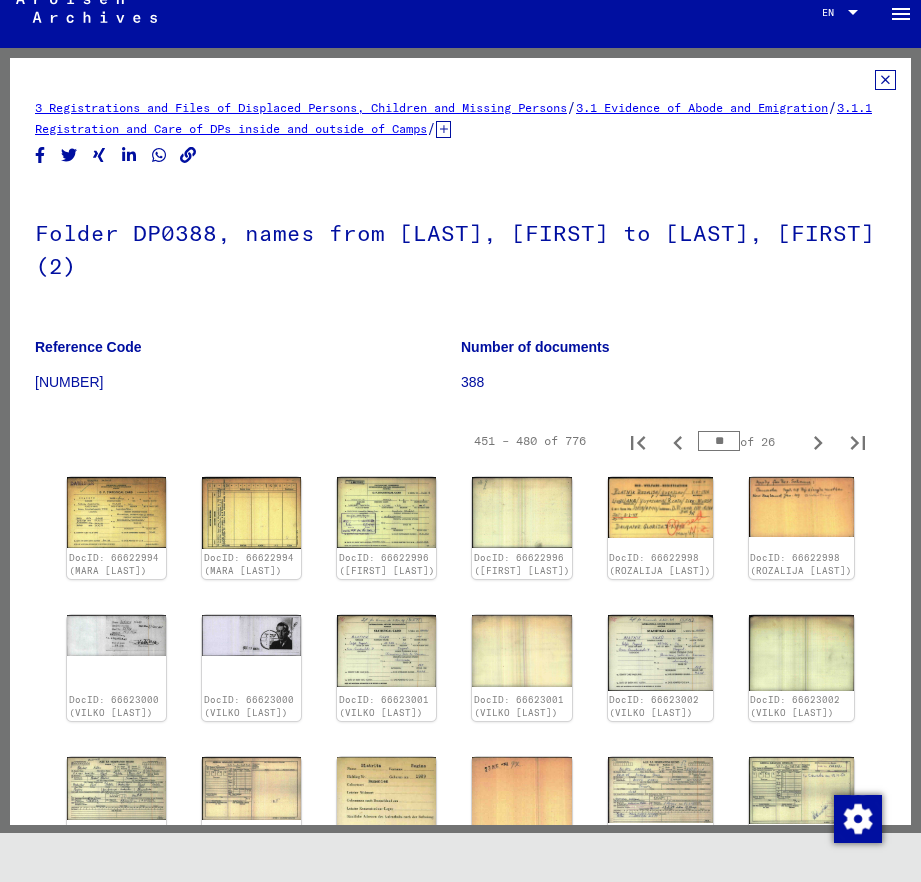 type on "**" 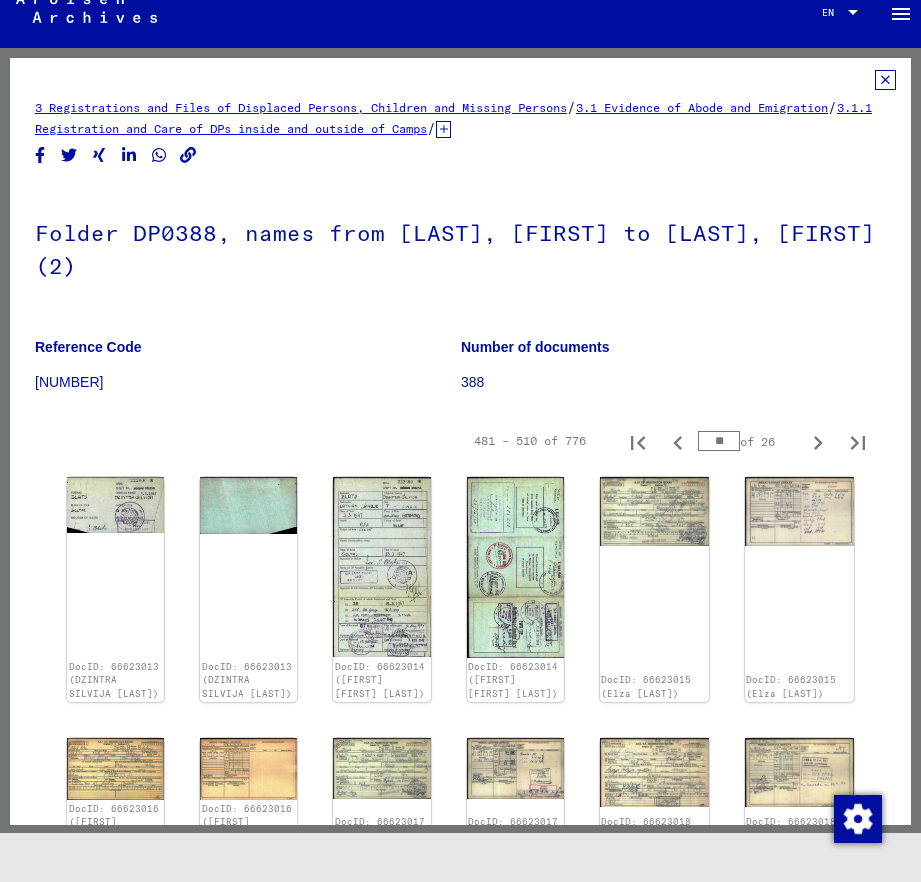 type on "**" 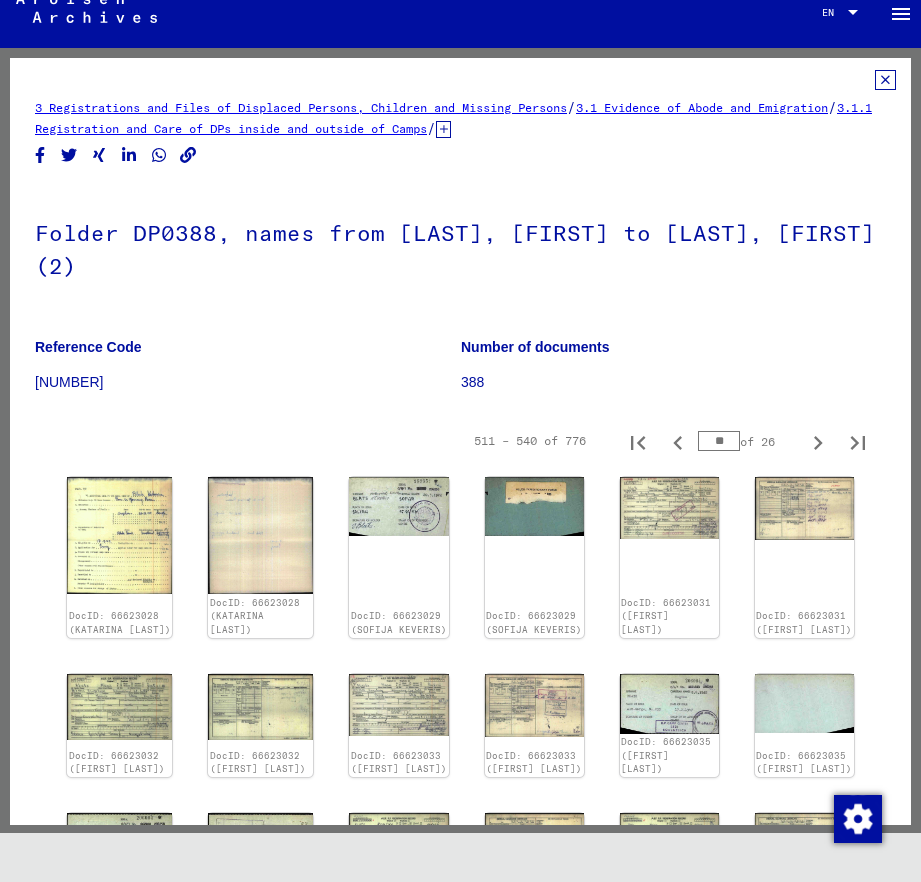 type on "**" 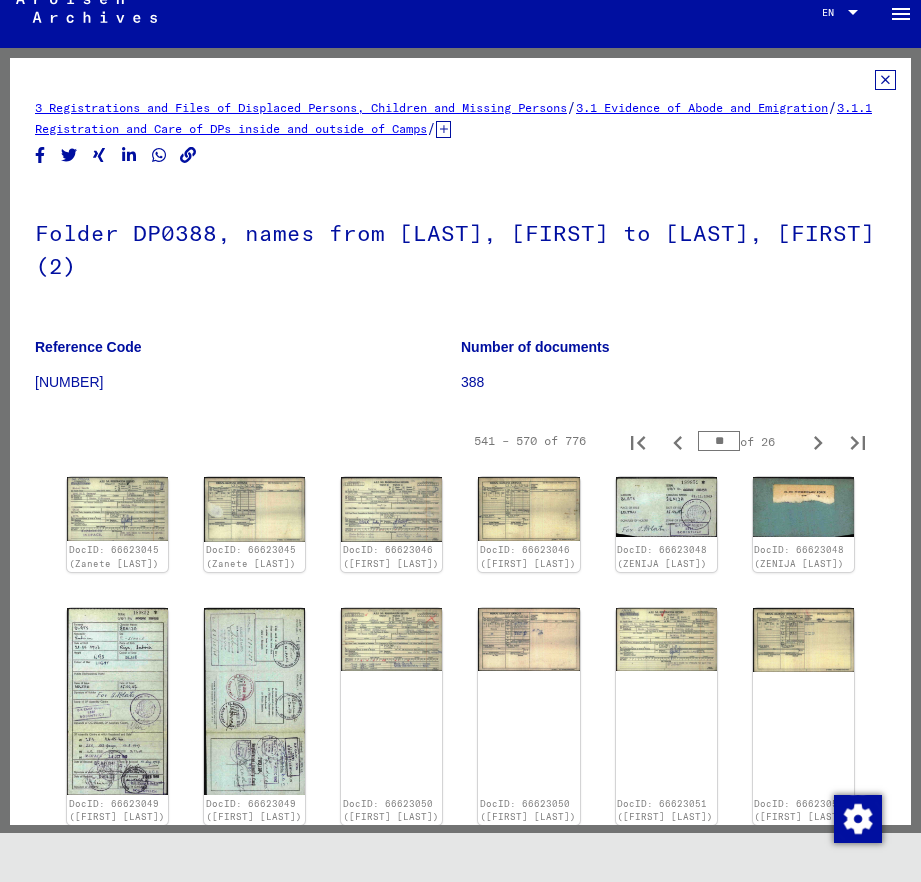 type on "**" 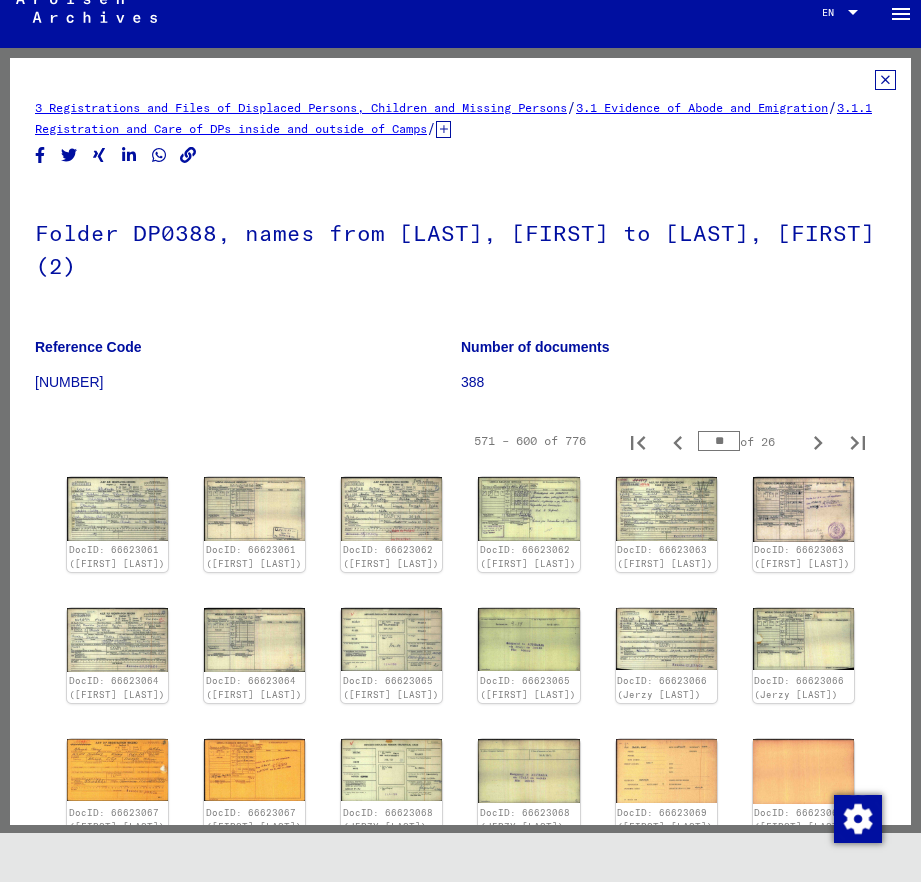 type on "**" 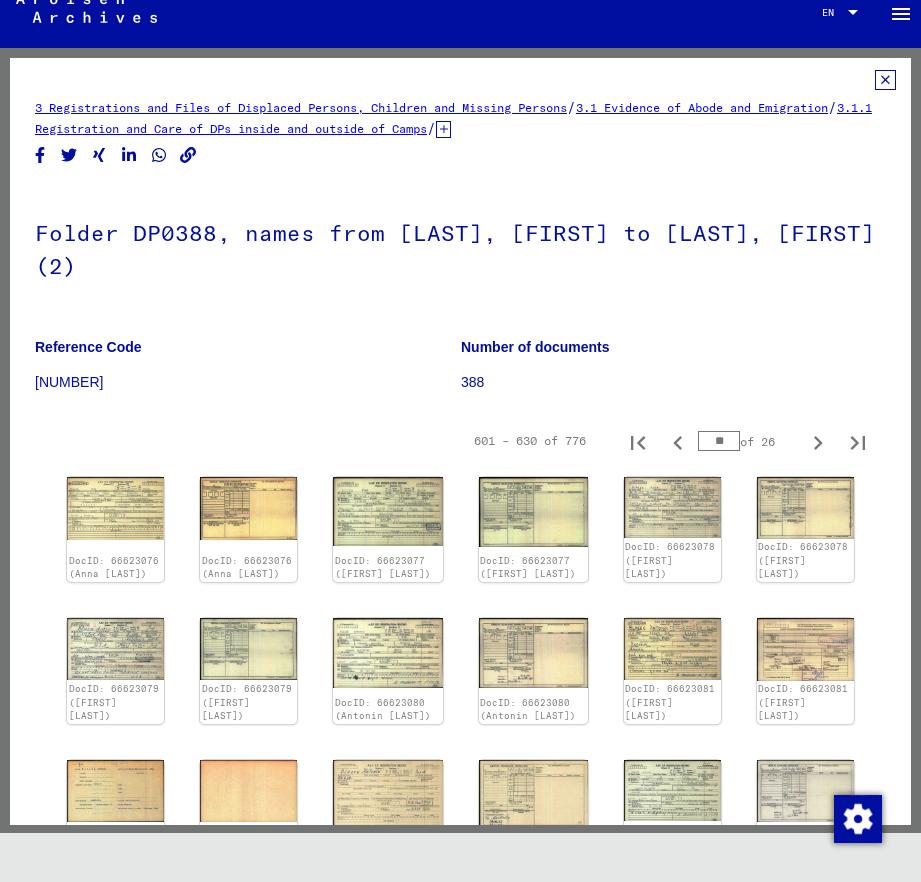 type on "**" 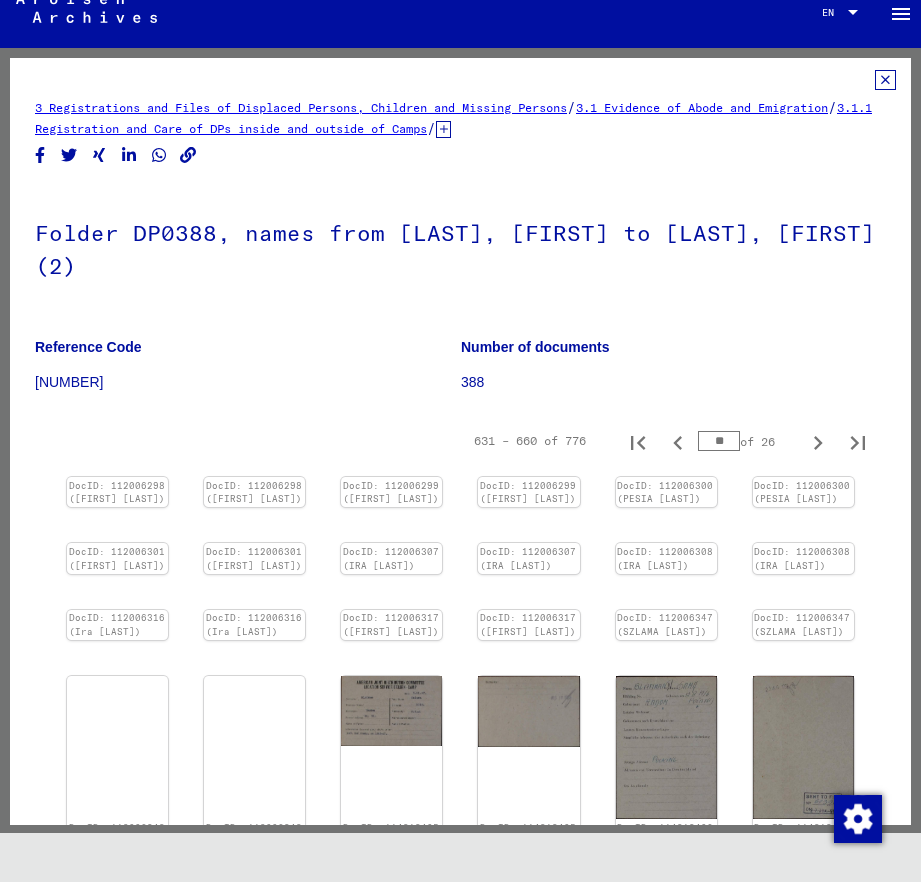 type on "**" 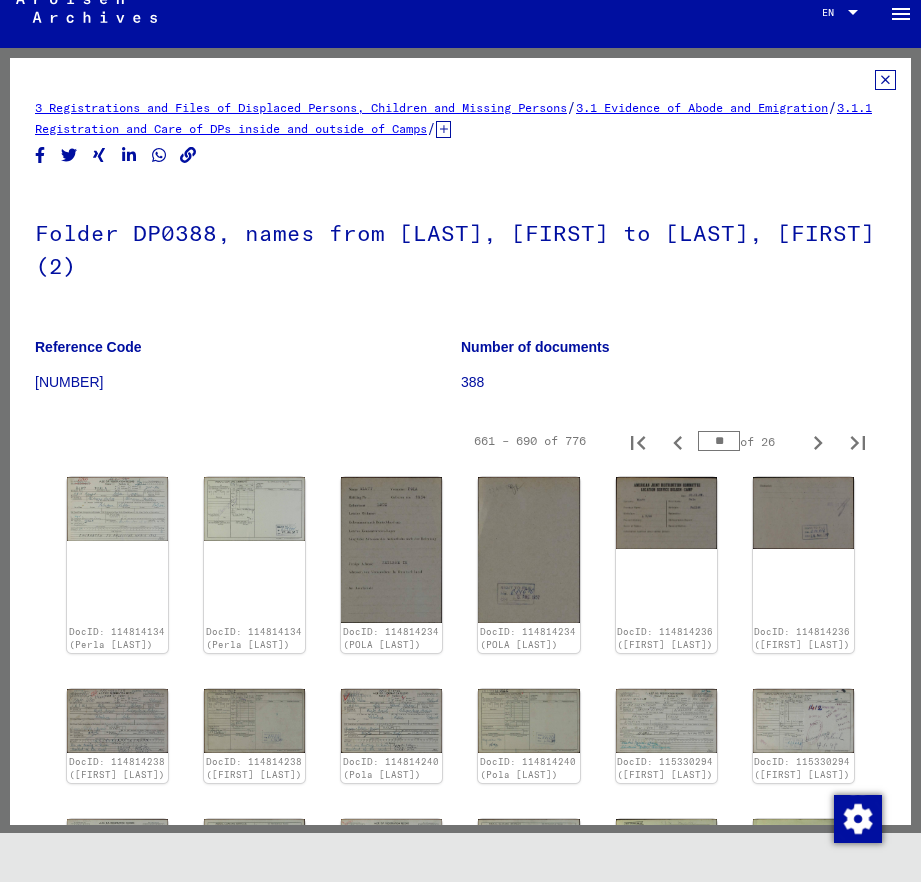 type on "**" 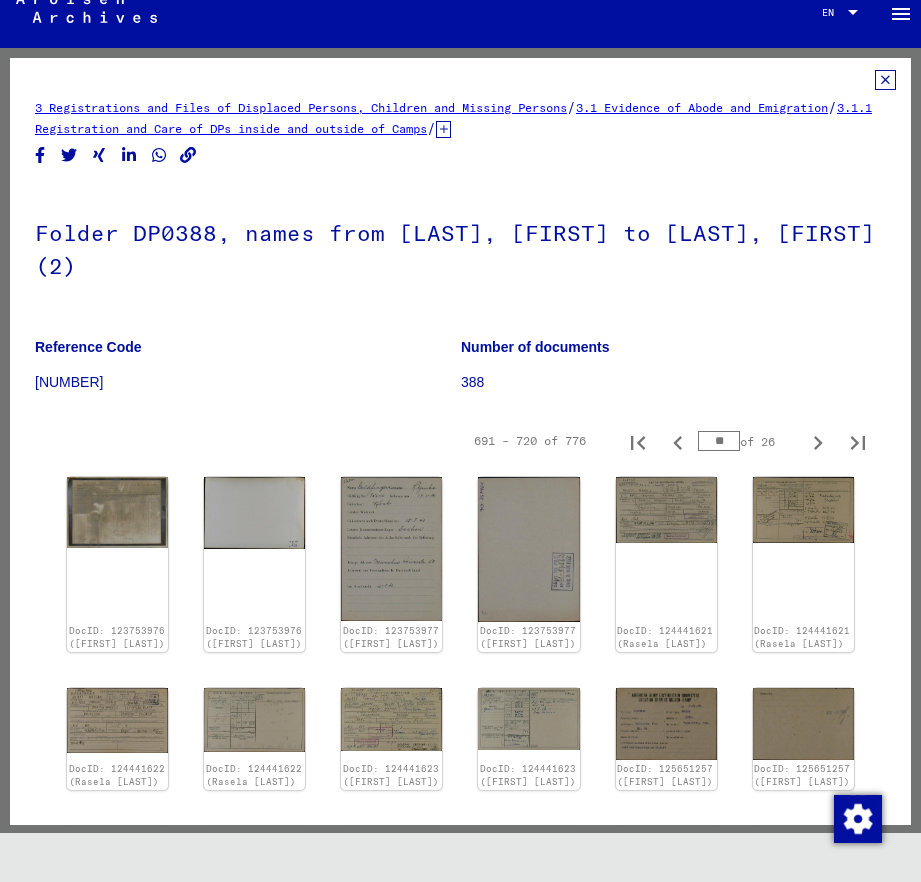 type on "**" 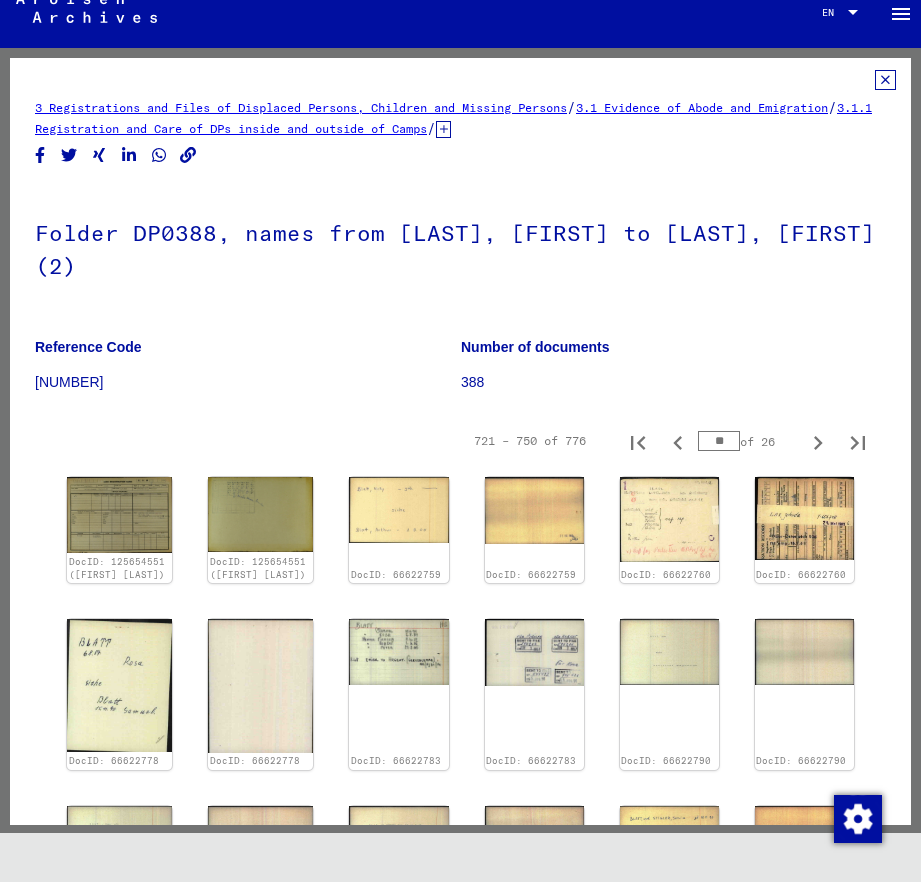 type on "**" 